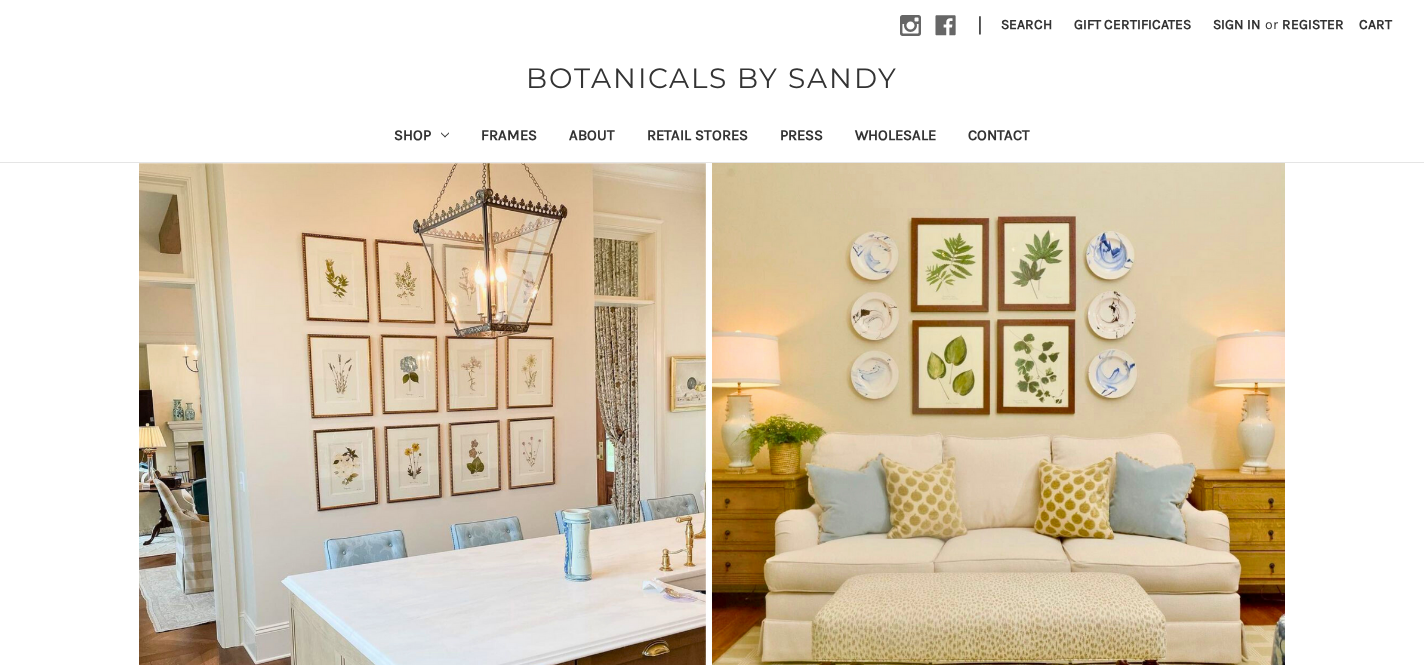 scroll, scrollTop: 0, scrollLeft: 0, axis: both 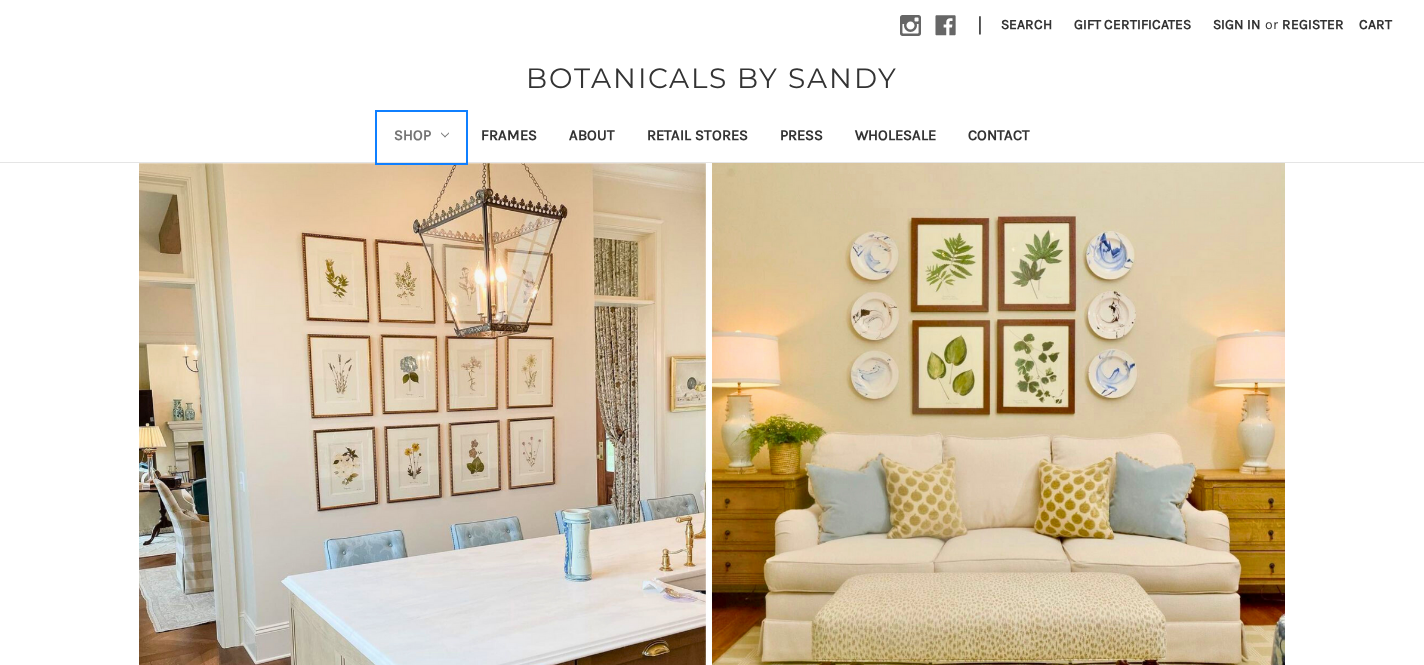 click on "Shop" at bounding box center (422, 137) 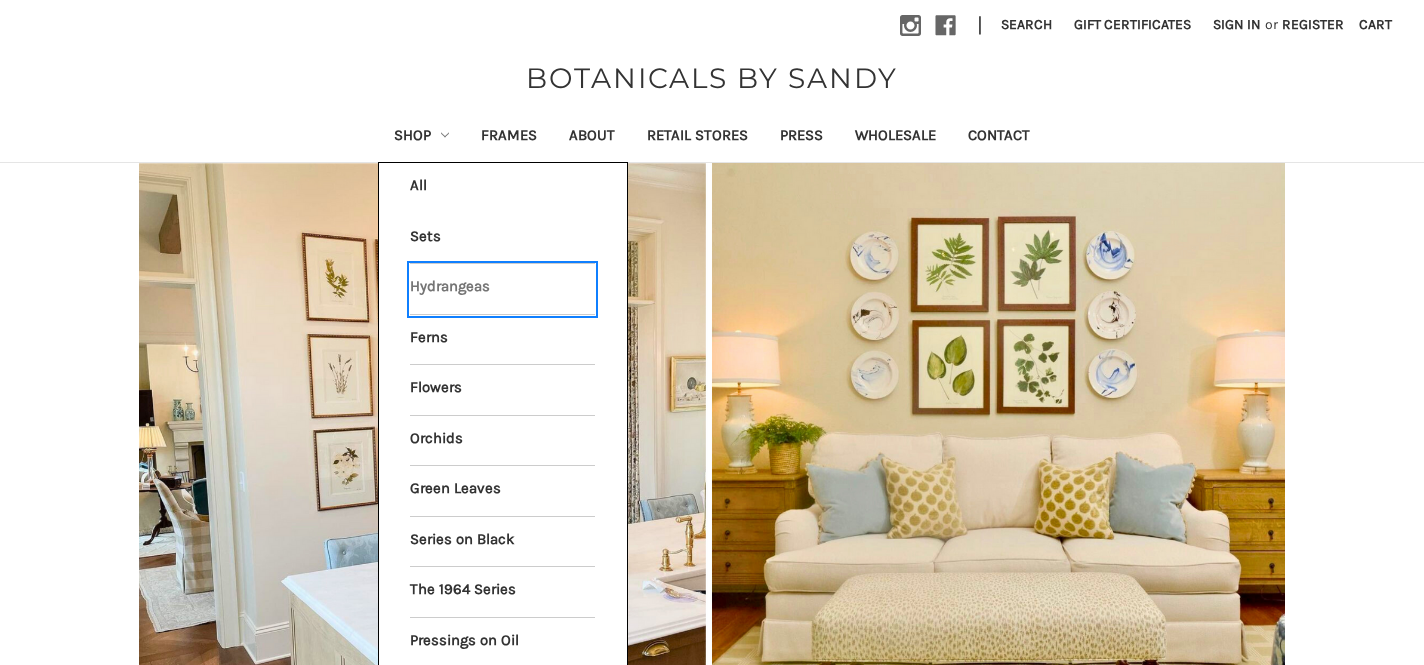 click on "Hydrangeas" at bounding box center [502, 289] 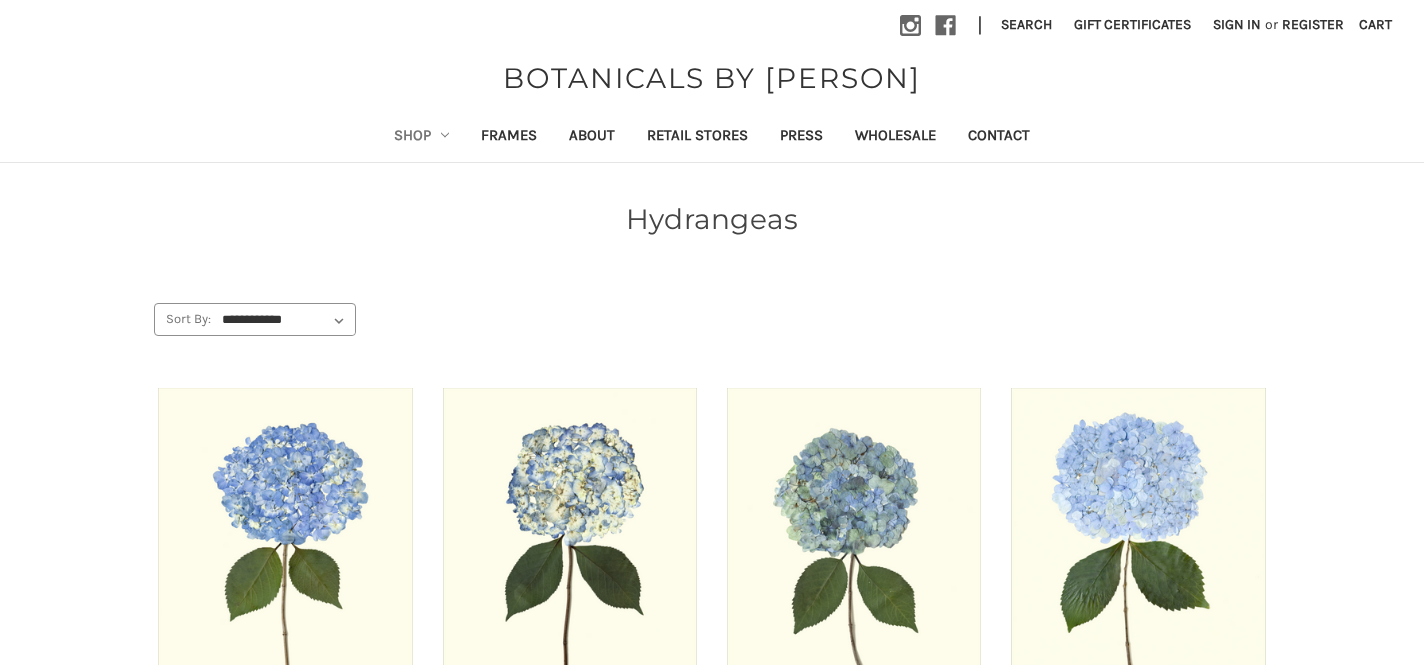 scroll, scrollTop: 0, scrollLeft: 0, axis: both 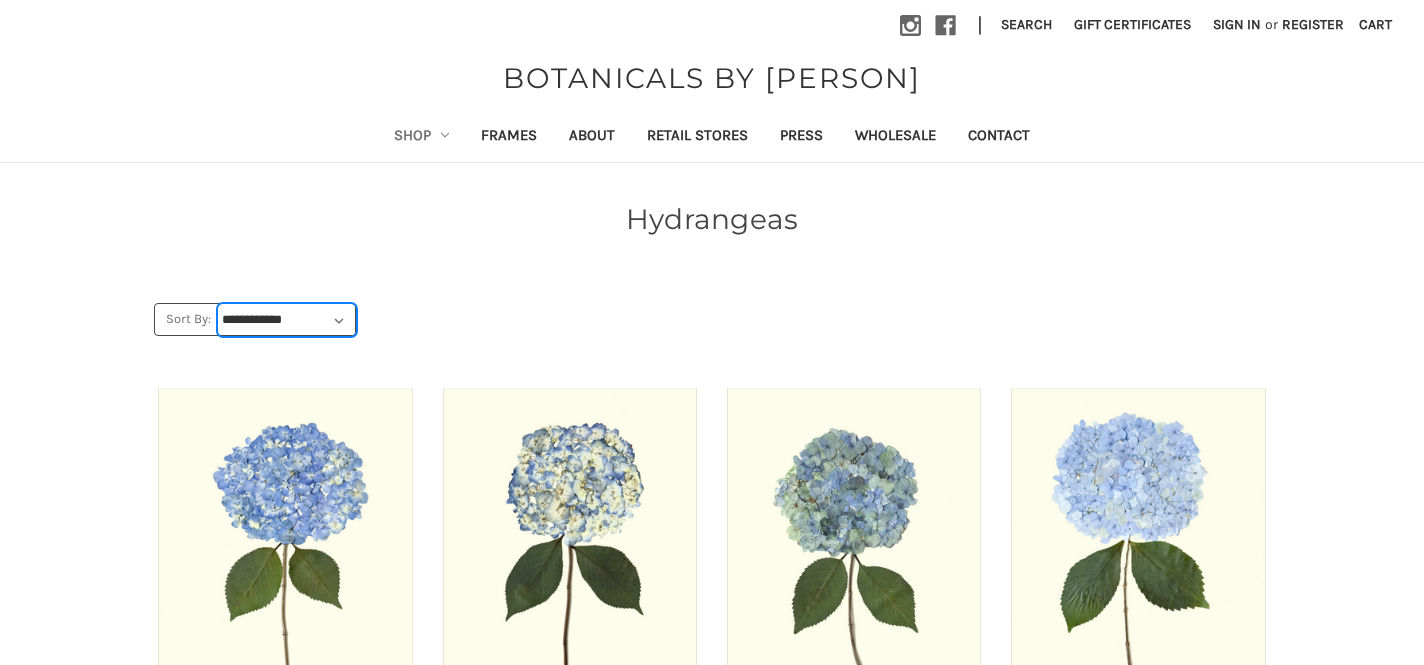 click on "**********" at bounding box center (287, 320) 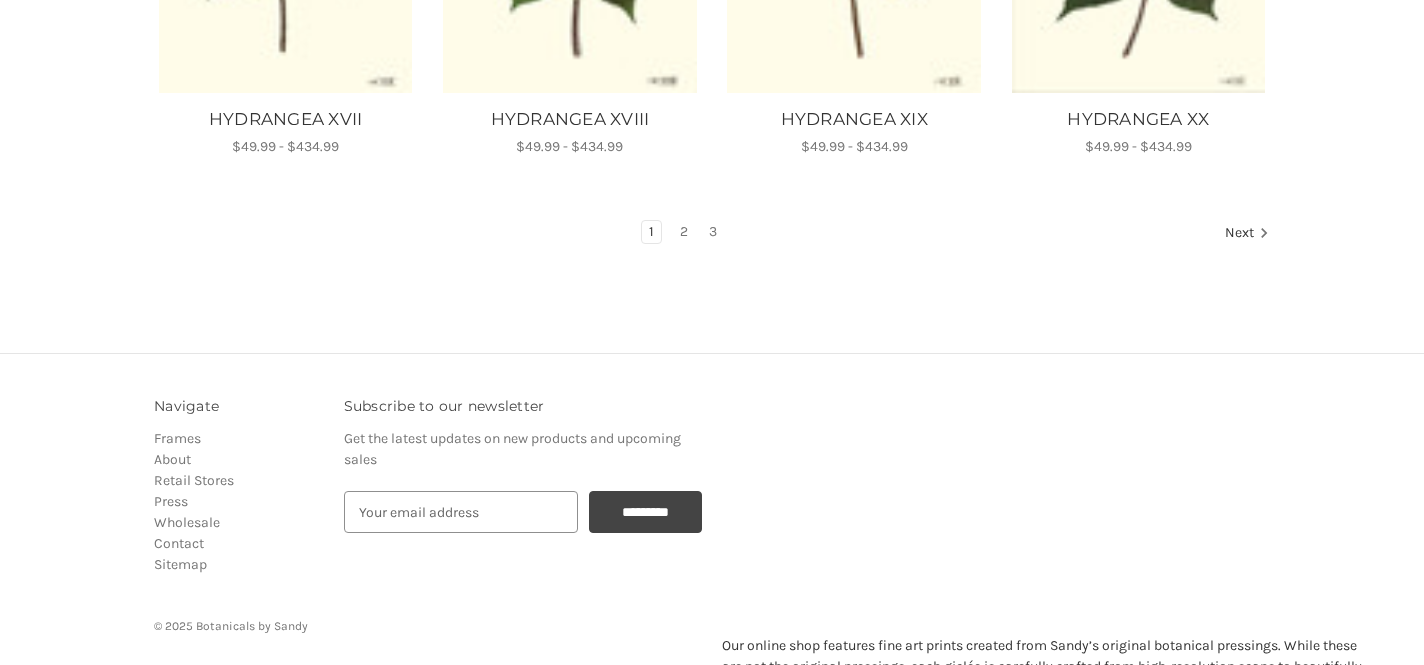 scroll, scrollTop: 1631, scrollLeft: 0, axis: vertical 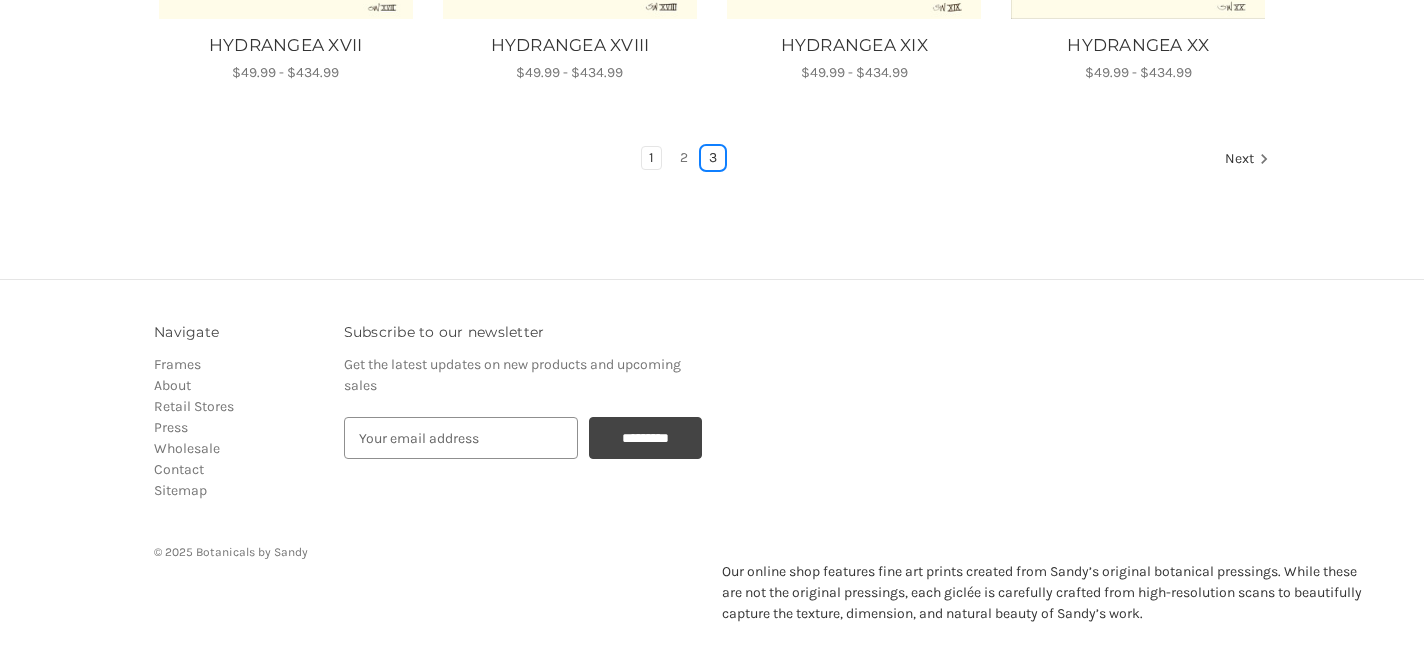 click on "3" at bounding box center (713, 158) 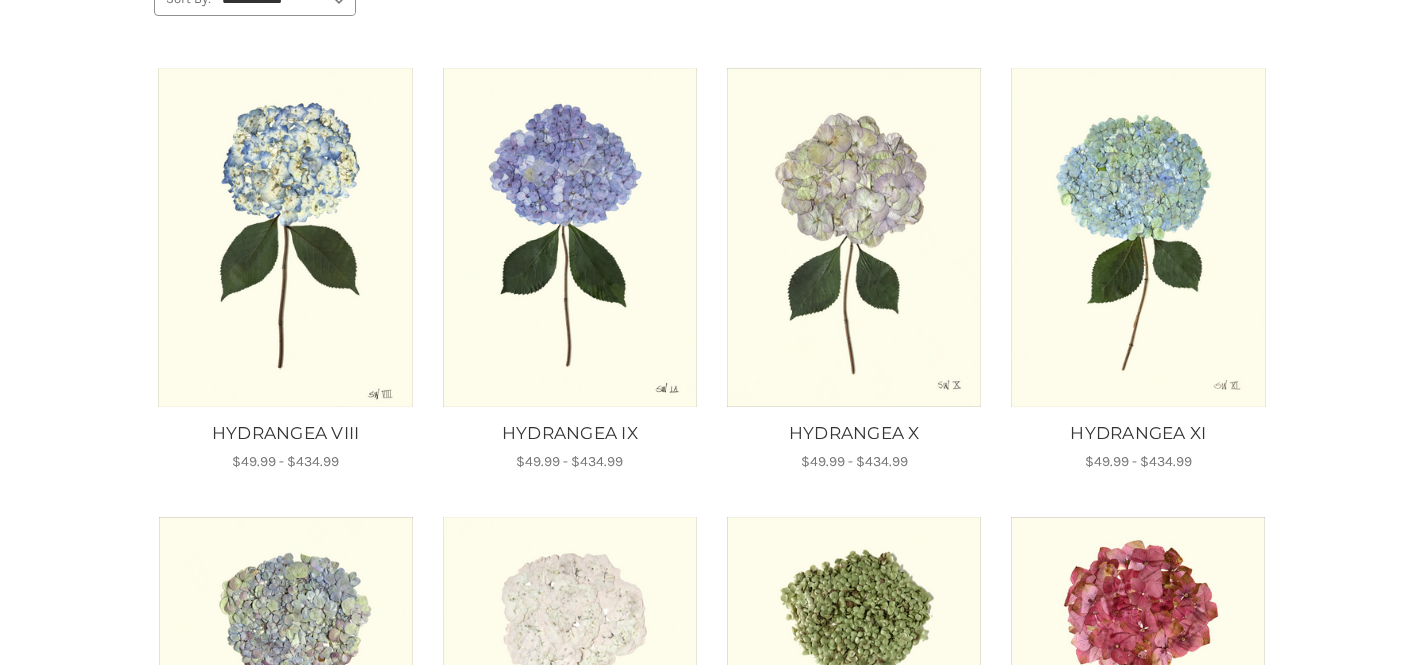 scroll, scrollTop: 242, scrollLeft: 0, axis: vertical 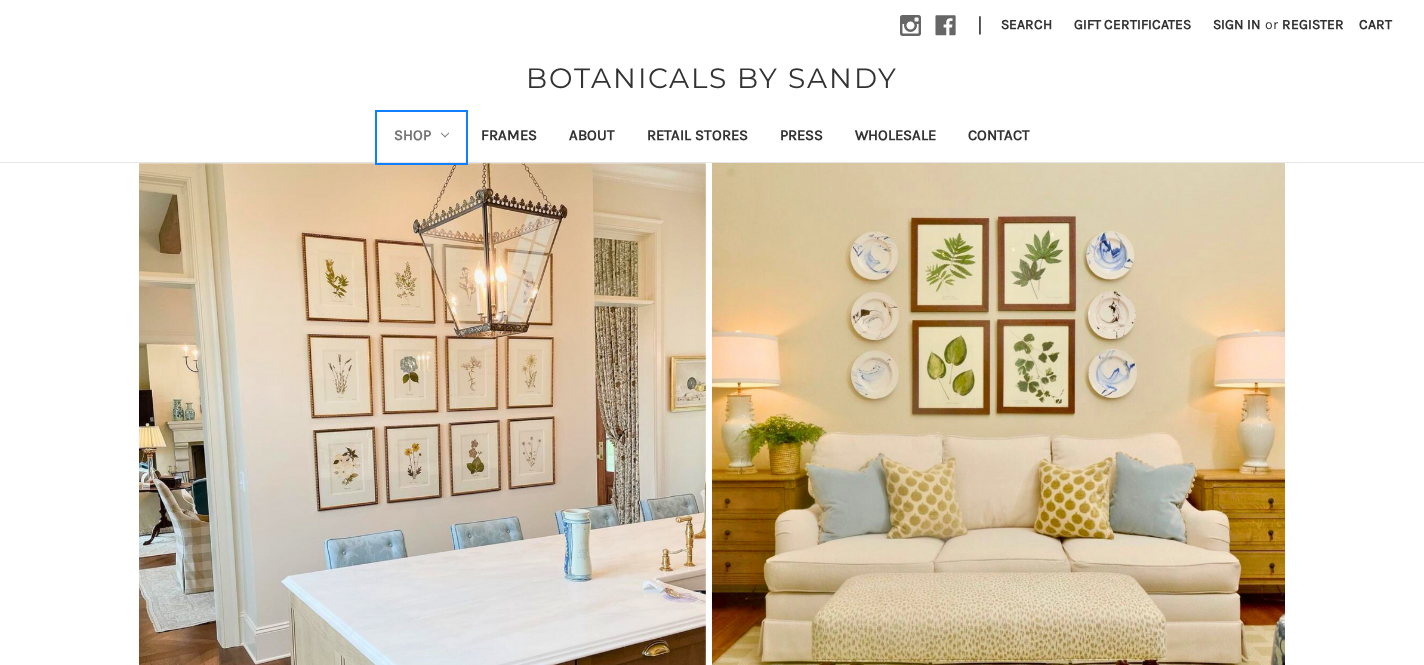 click 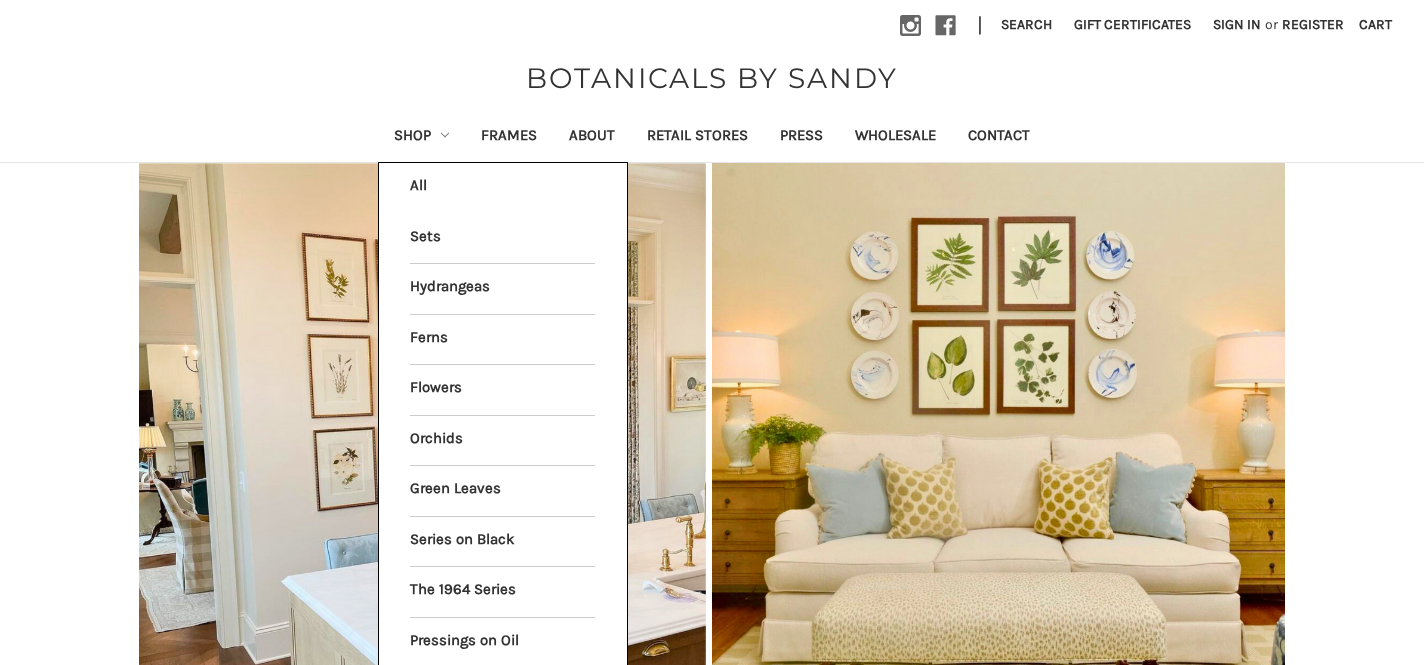 click on "All Shop" at bounding box center (503, 188) 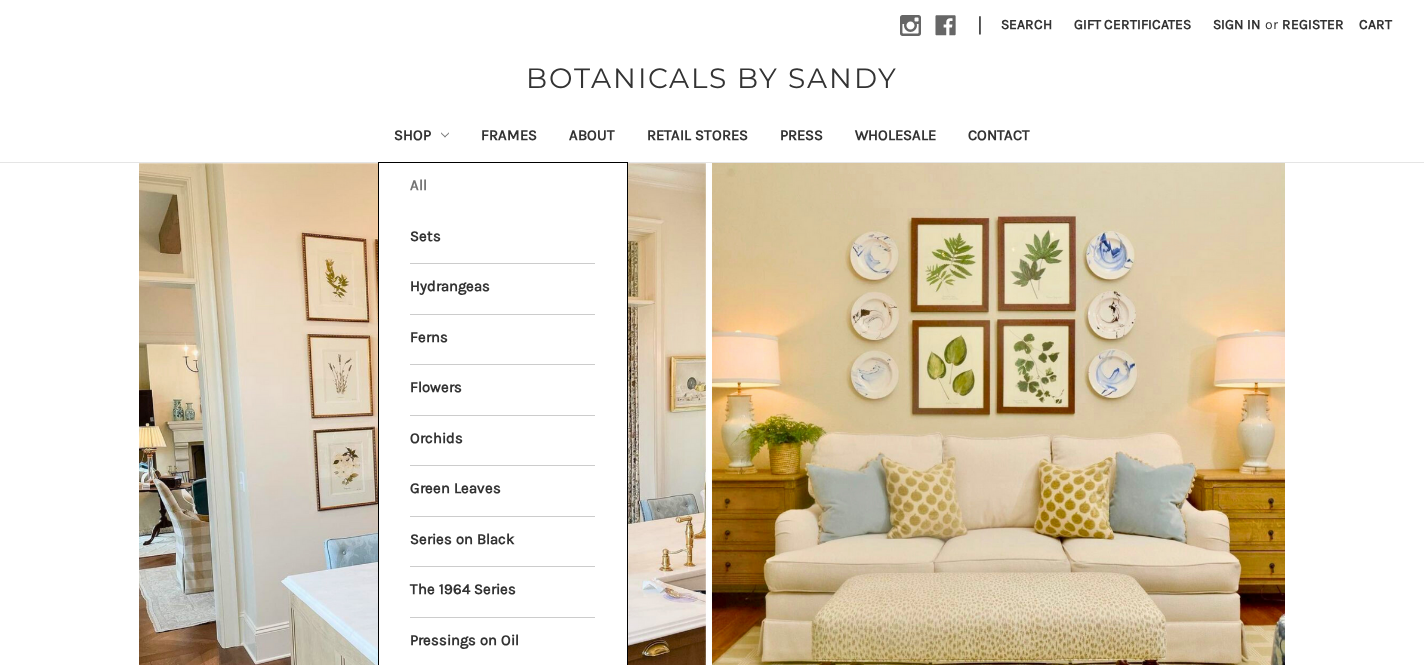 click on "All Shop" at bounding box center (502, 188) 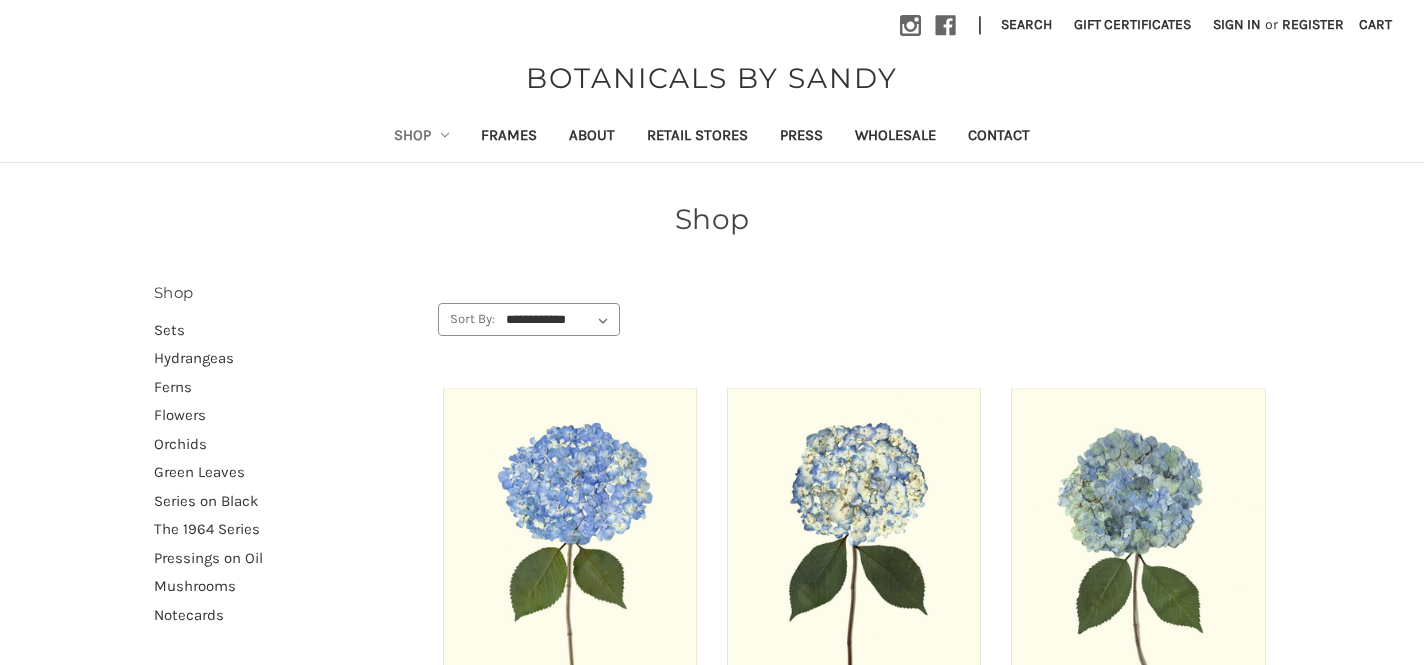scroll, scrollTop: 0, scrollLeft: 0, axis: both 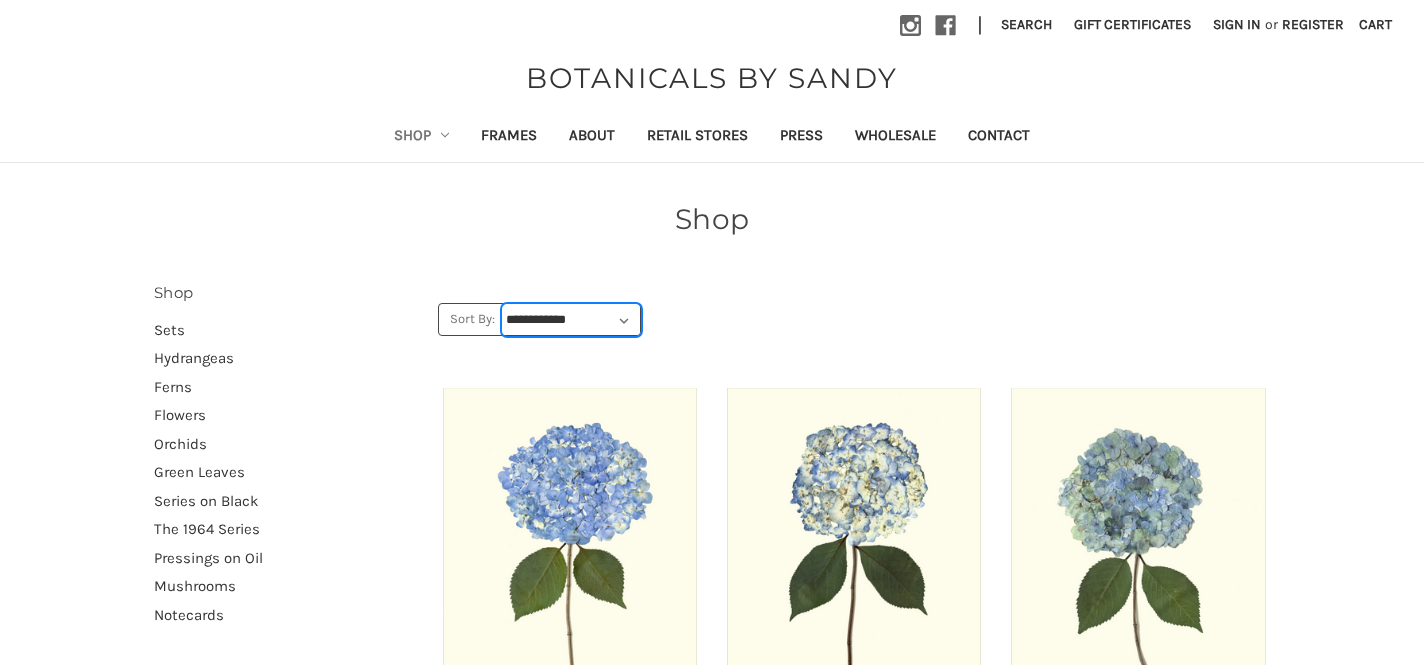 click on "**********" at bounding box center (571, 320) 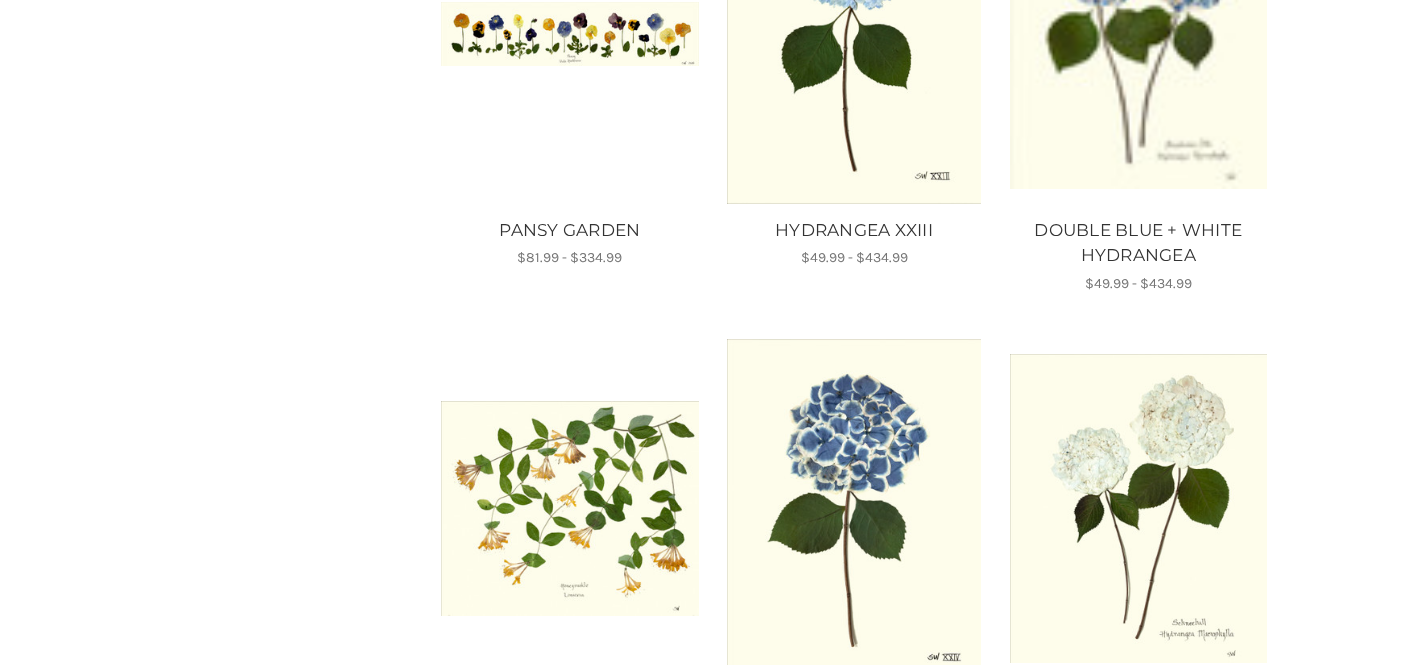 scroll, scrollTop: 1007, scrollLeft: 0, axis: vertical 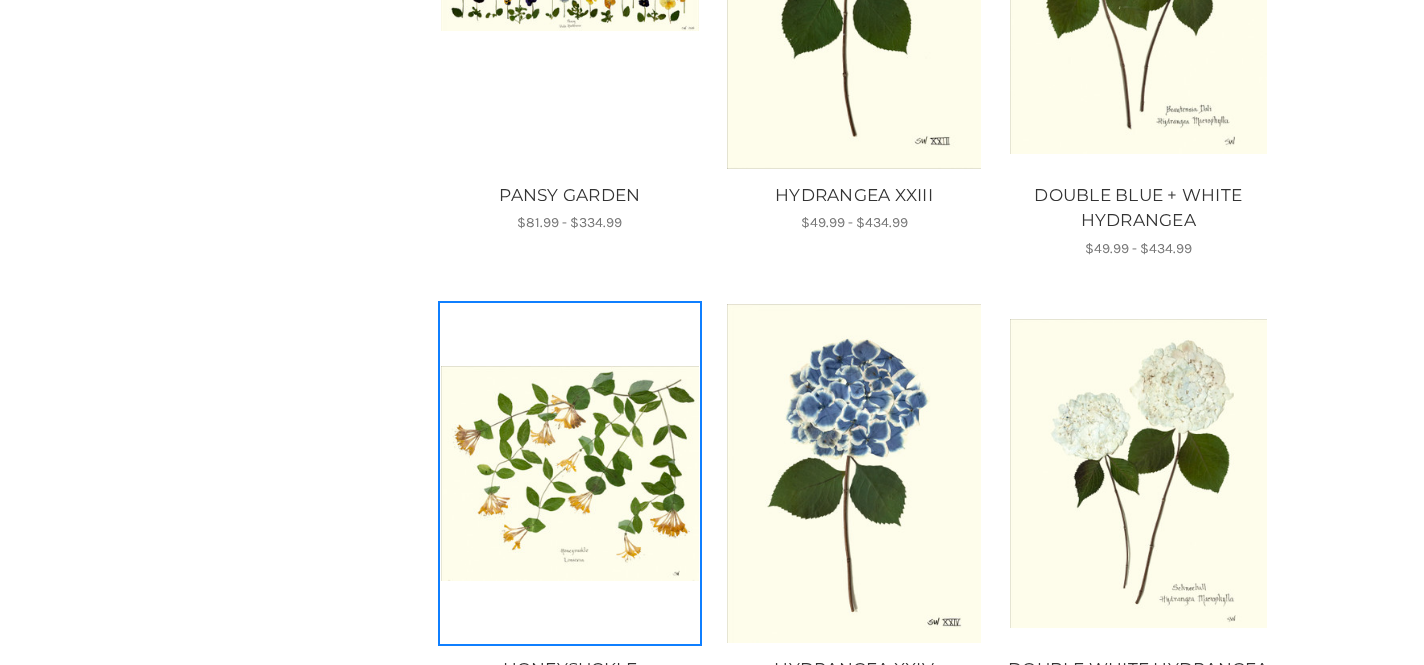 click at bounding box center [569, 473] 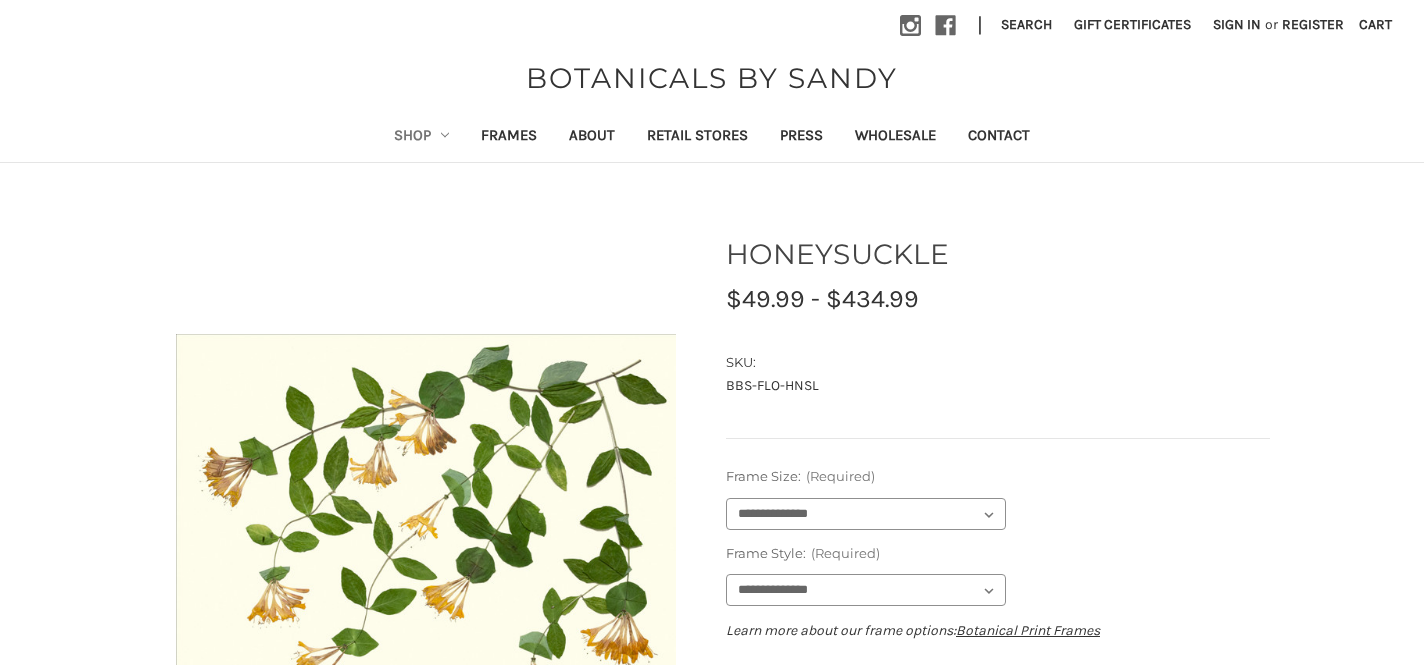 scroll, scrollTop: 0, scrollLeft: 0, axis: both 